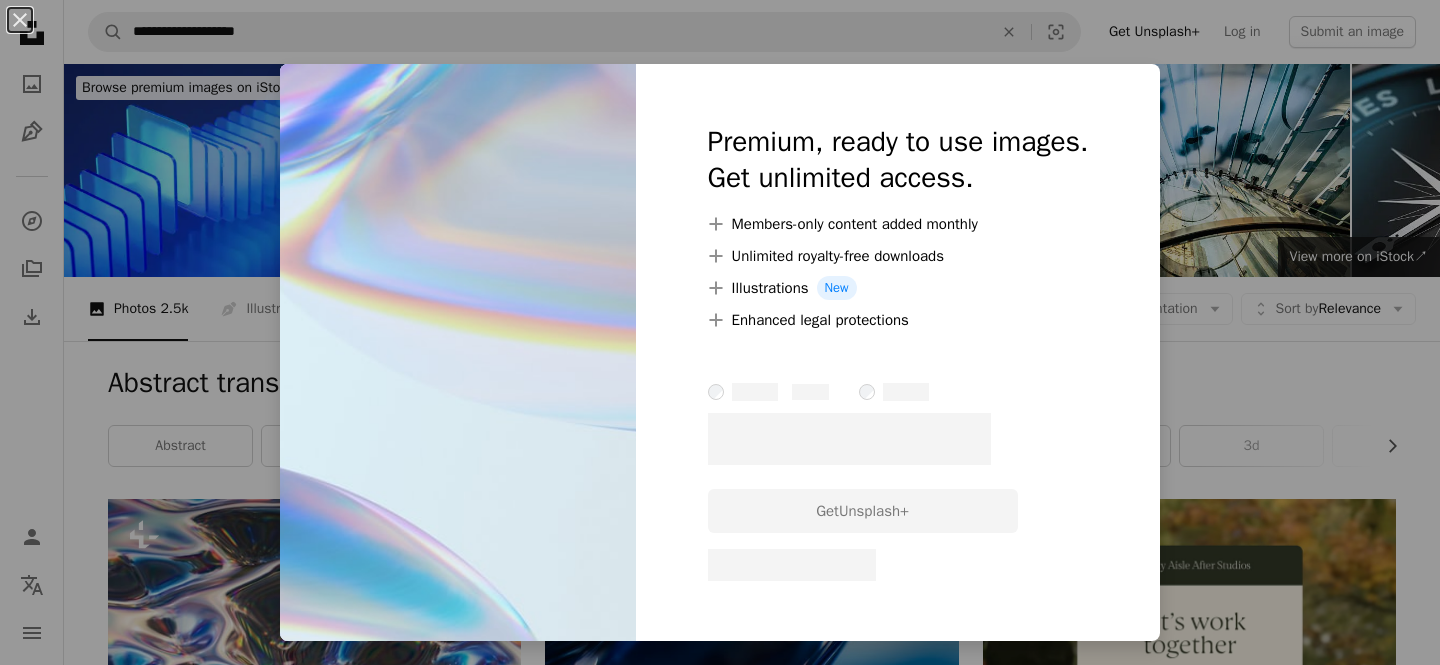 scroll, scrollTop: 3438, scrollLeft: 0, axis: vertical 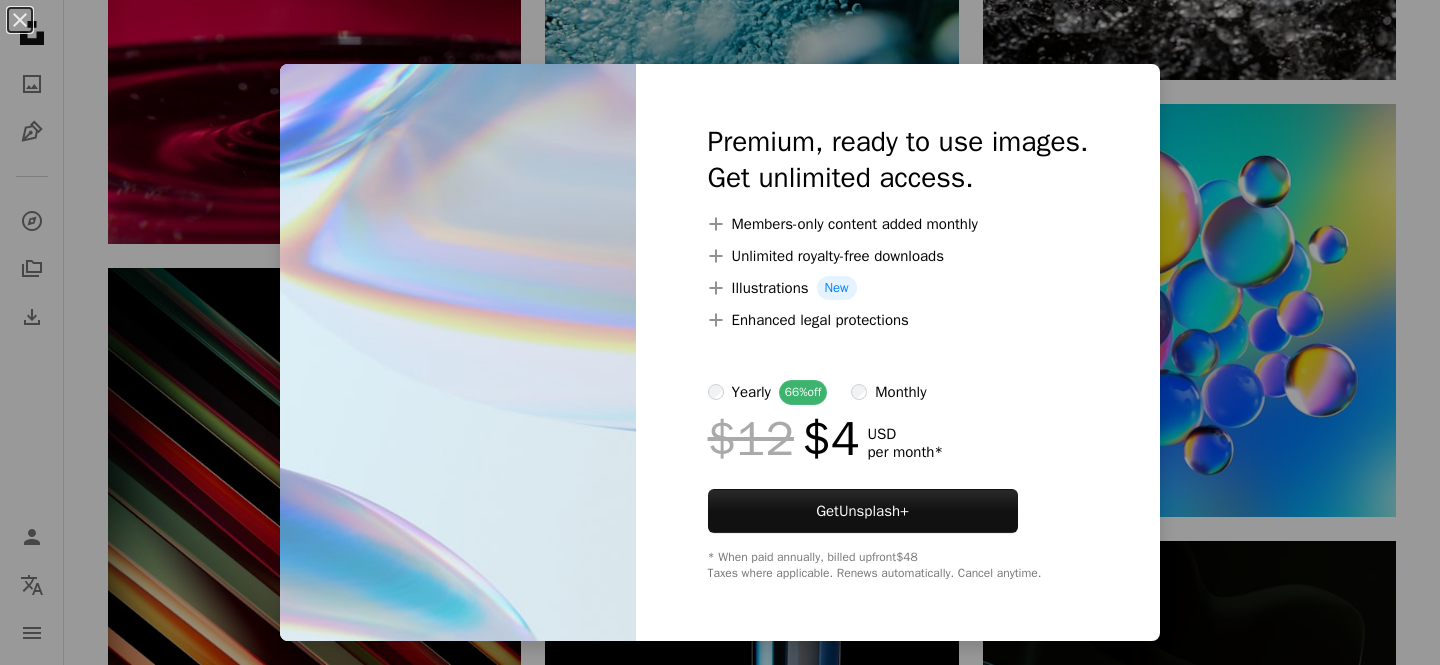 click on "An X shape Premium, ready to use images. Get unlimited access. A plus sign Members-only content added monthly A plus sign Unlimited royalty-free downloads A plus sign Illustrations  New A plus sign Enhanced legal protections yearly 66%  off monthly $12   $4 USD per month * Get  Unsplash+ * When paid annually, billed upfront  $48 Taxes where applicable. Renews automatically. Cancel anytime." at bounding box center [720, 332] 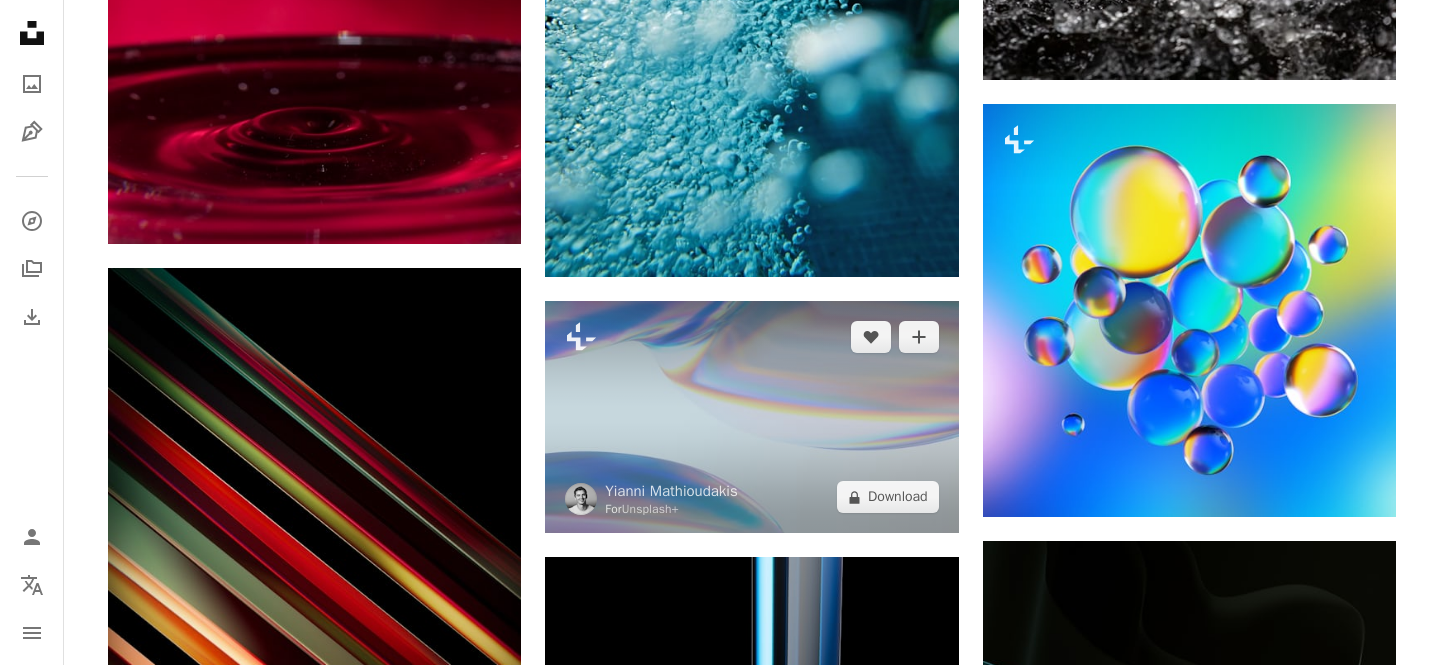 click at bounding box center [751, 417] 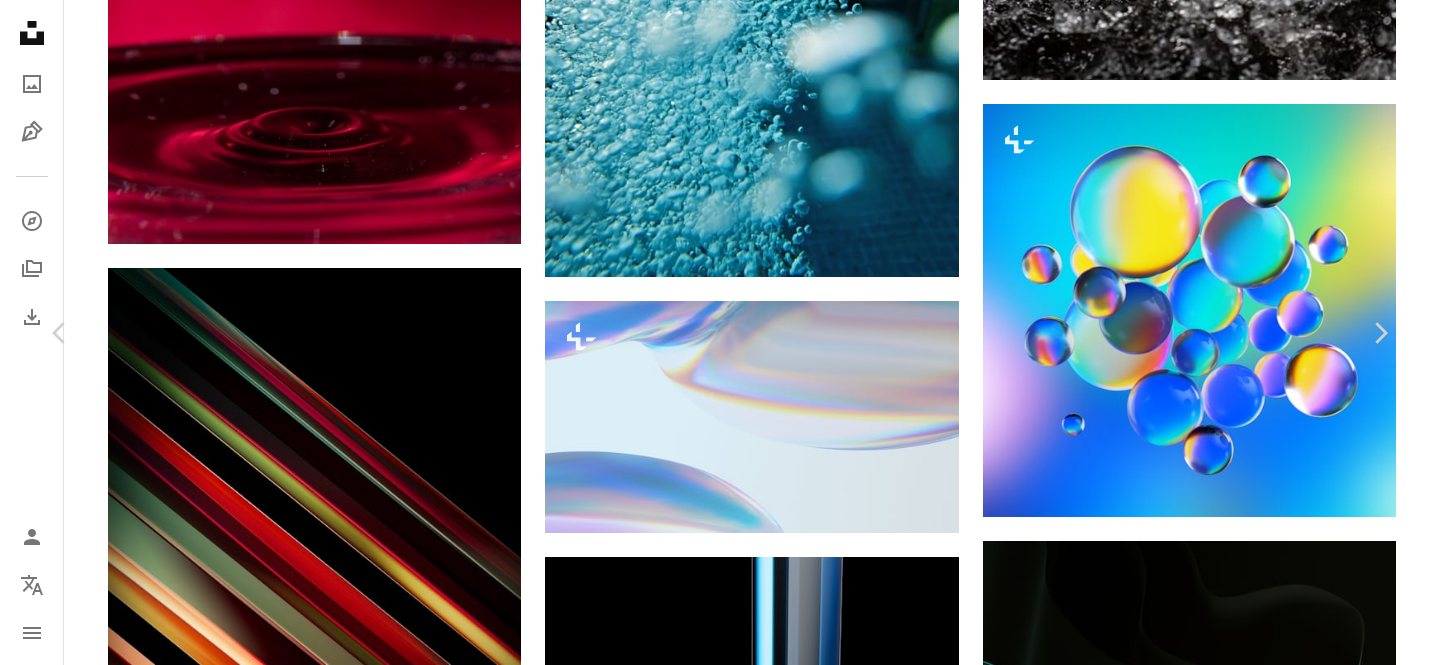 scroll, scrollTop: 28, scrollLeft: 0, axis: vertical 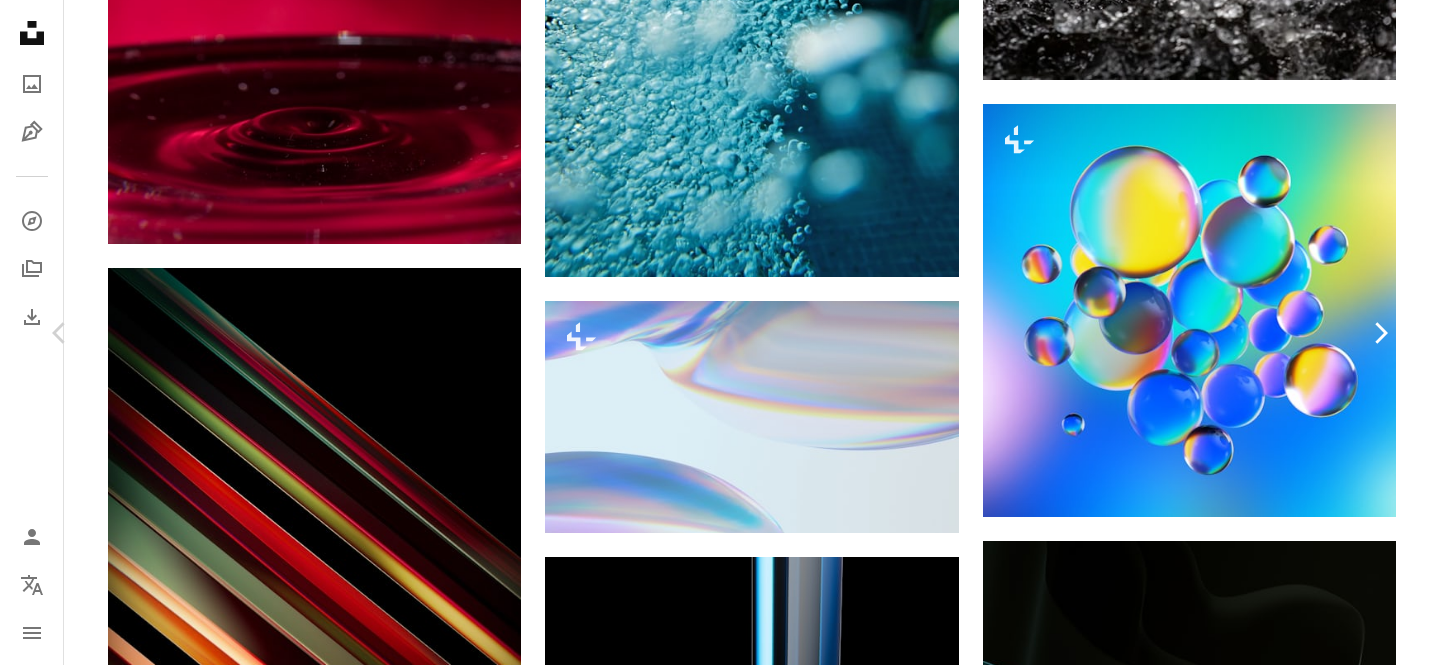 click on "Chevron right" at bounding box center [1380, 333] 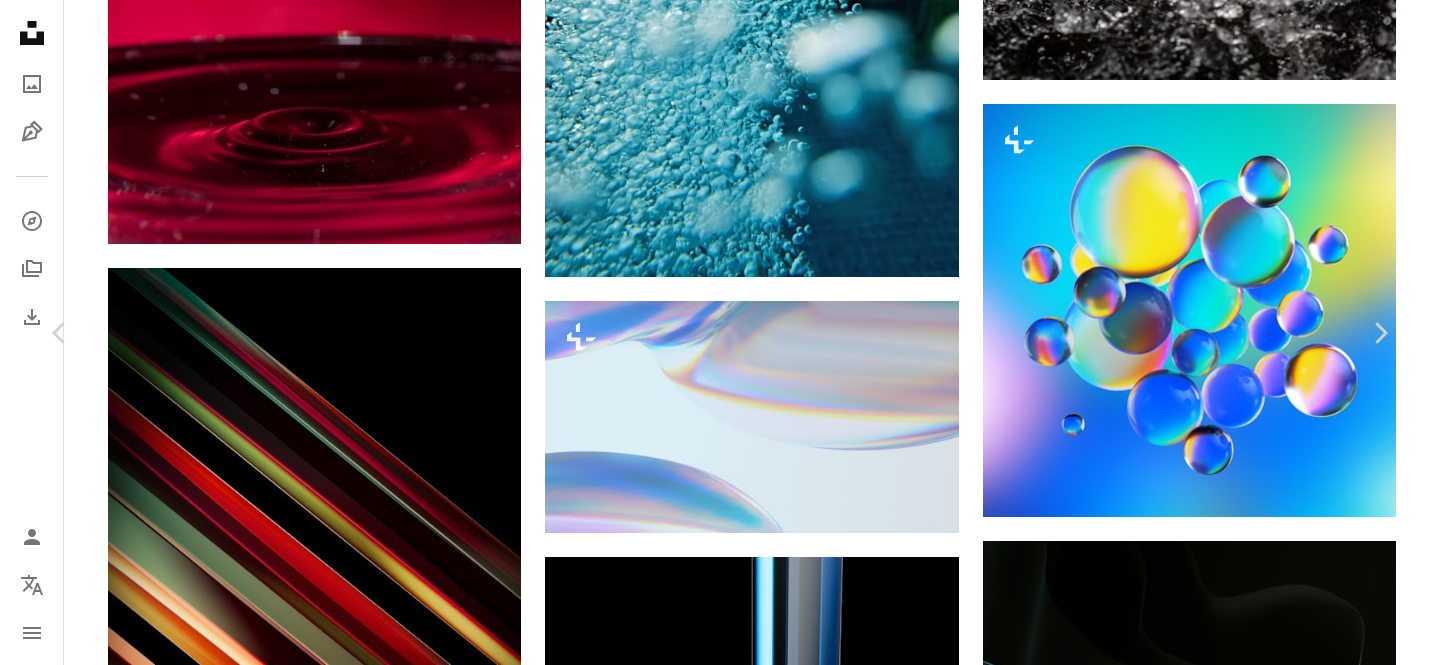 click on "[FIRST] [LAST]" at bounding box center [720, 6805] 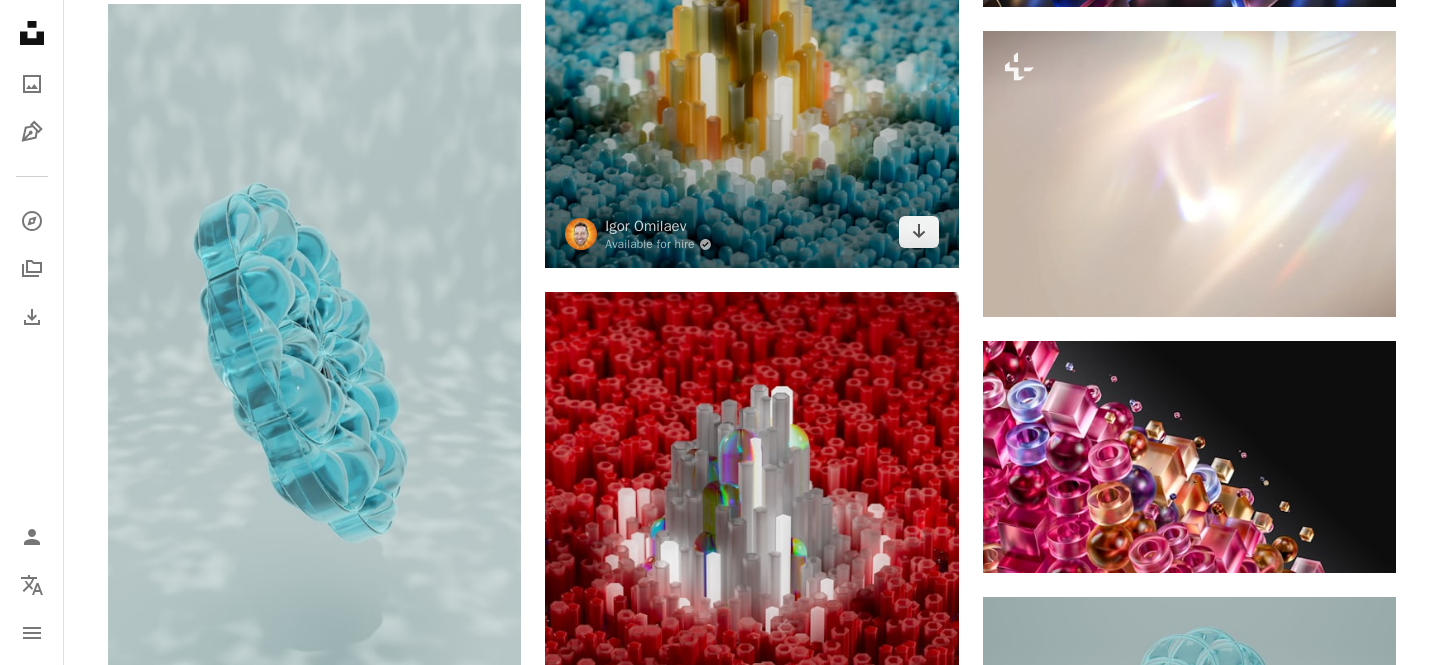scroll, scrollTop: 18654, scrollLeft: 0, axis: vertical 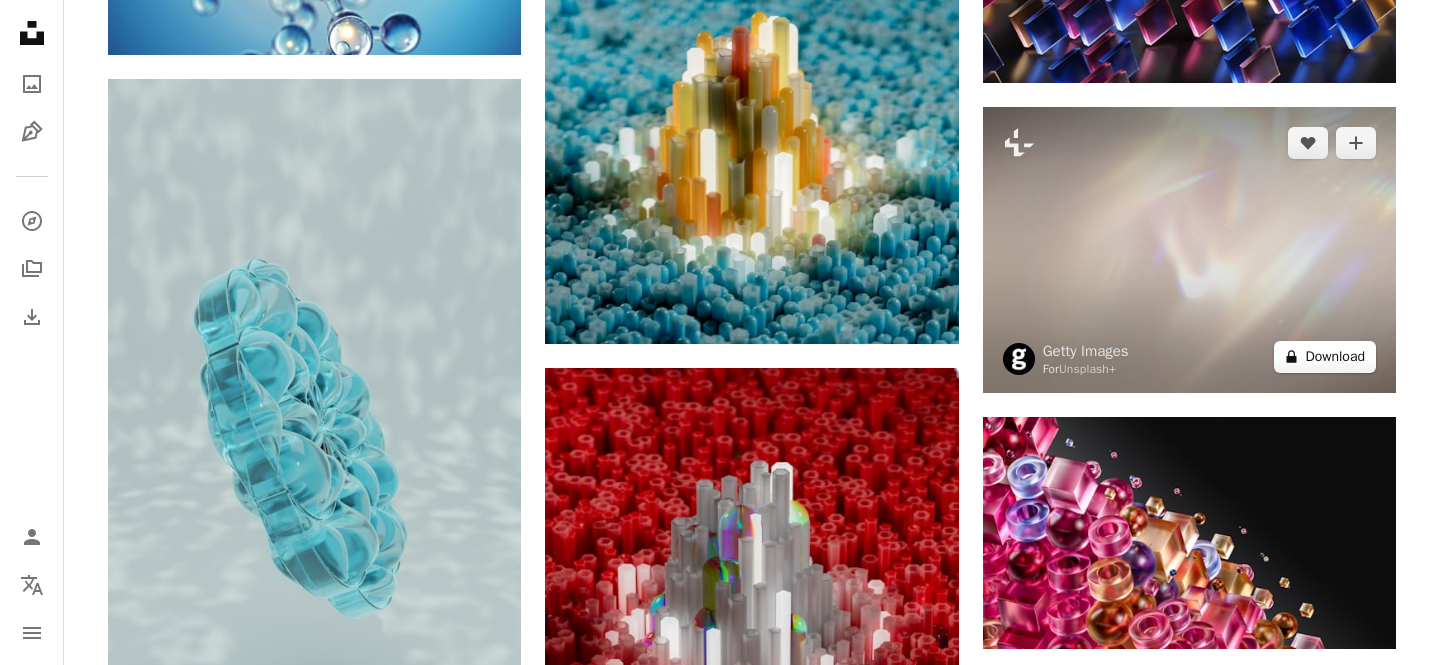 click on "A lock Download" at bounding box center [1325, 357] 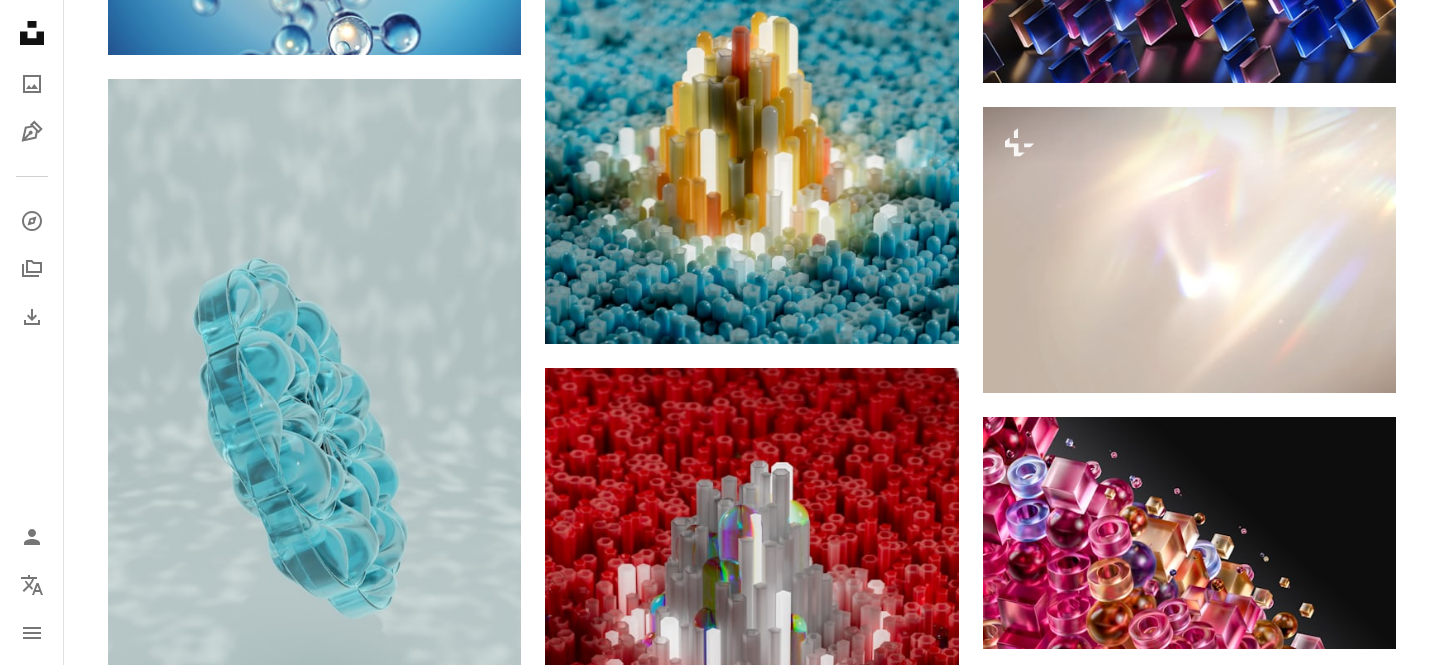 click on "An X shape Premium, ready to use images. Get unlimited access. A plus sign Members-only content added monthly A plus sign Unlimited royalty-free downloads A plus sign Illustrations  New A plus sign Enhanced legal protections yearly 66%  off monthly $12   $4 USD per month * Get  Unsplash+ * When paid annually, billed upfront  $48 Taxes where applicable. Renews automatically. Cancel anytime." at bounding box center (720, 5024) 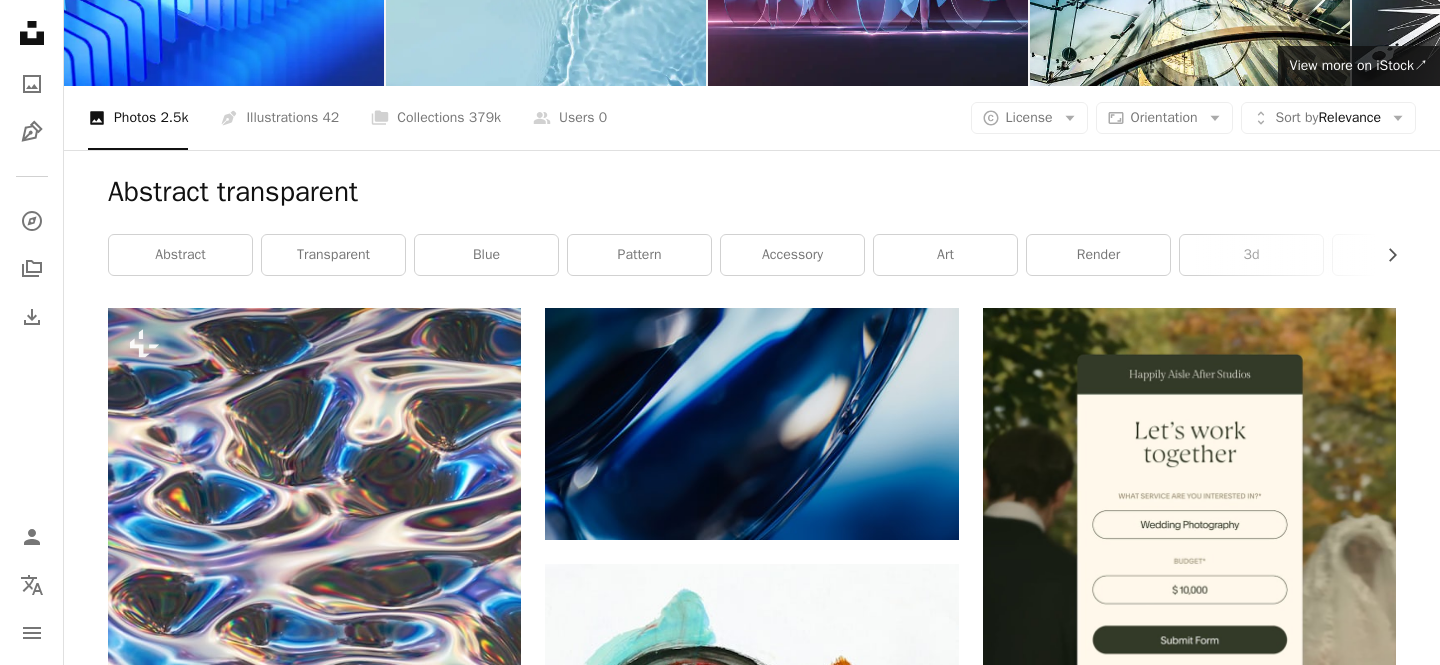scroll, scrollTop: 0, scrollLeft: 0, axis: both 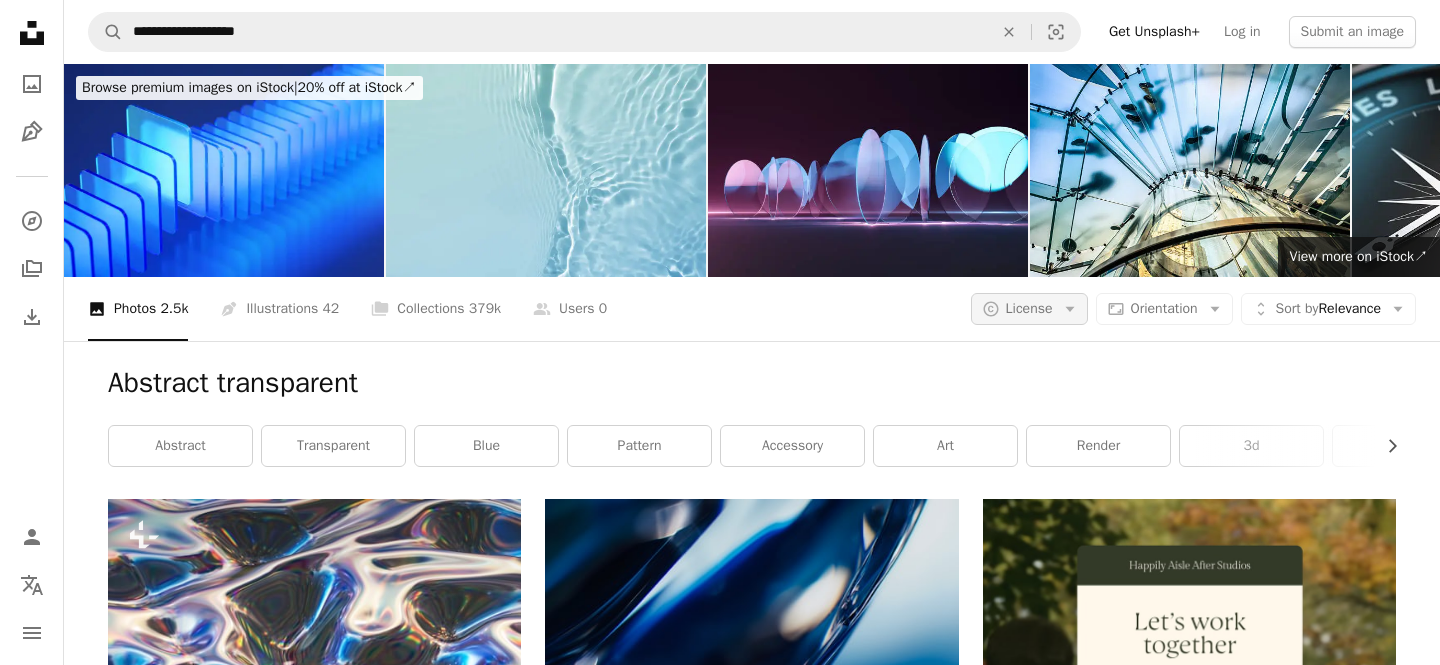 click on "License" at bounding box center (1029, 308) 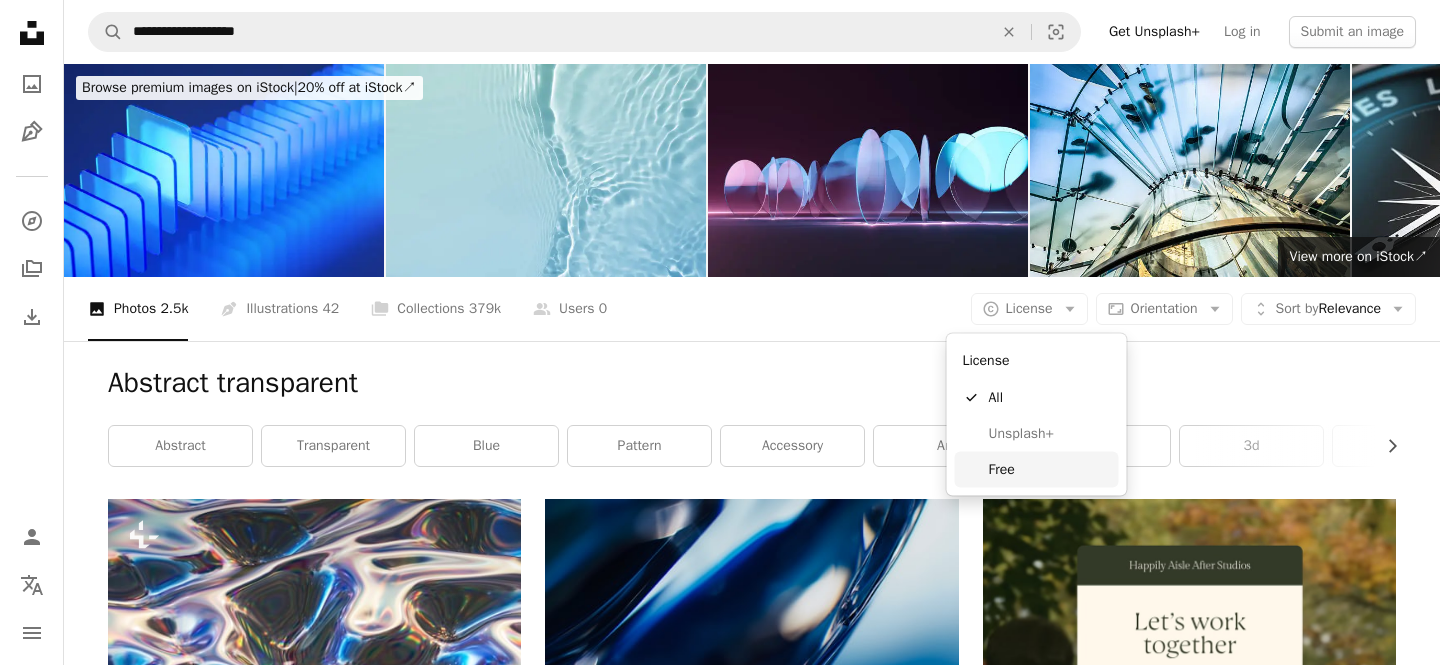 click on "Free" at bounding box center [1050, 469] 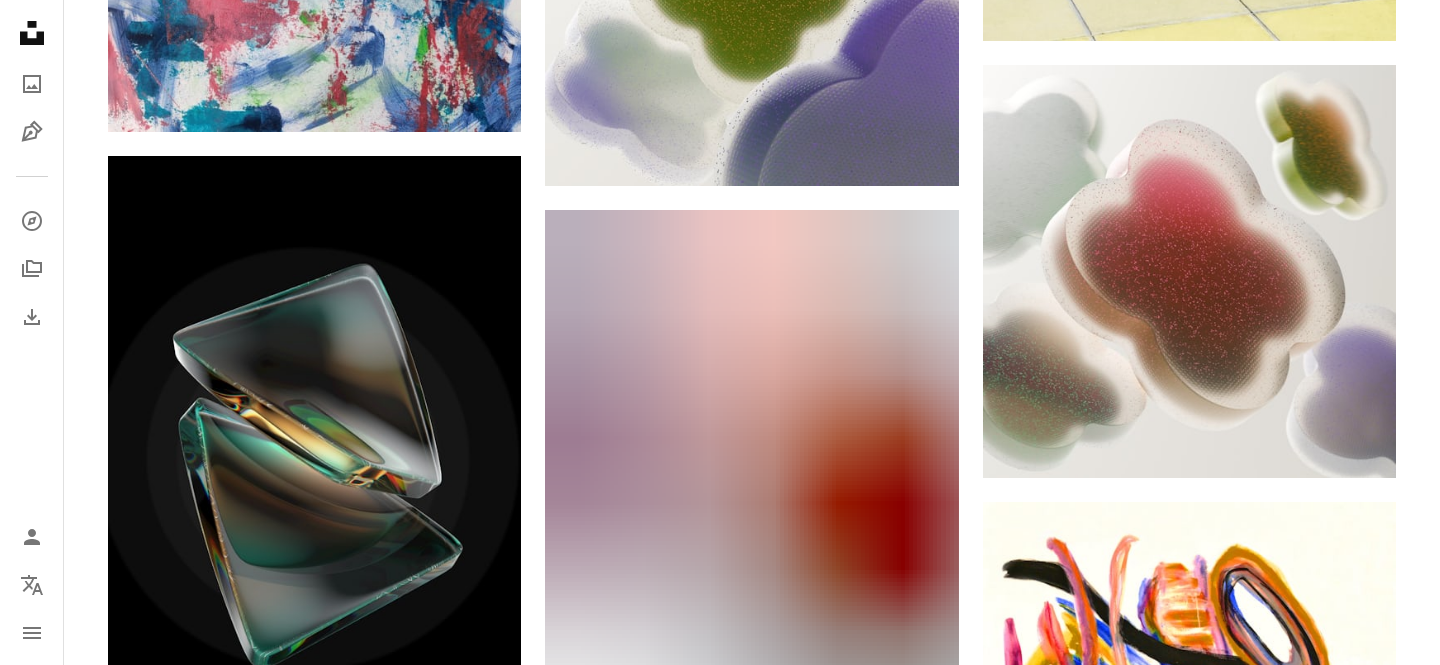 scroll, scrollTop: 0, scrollLeft: 0, axis: both 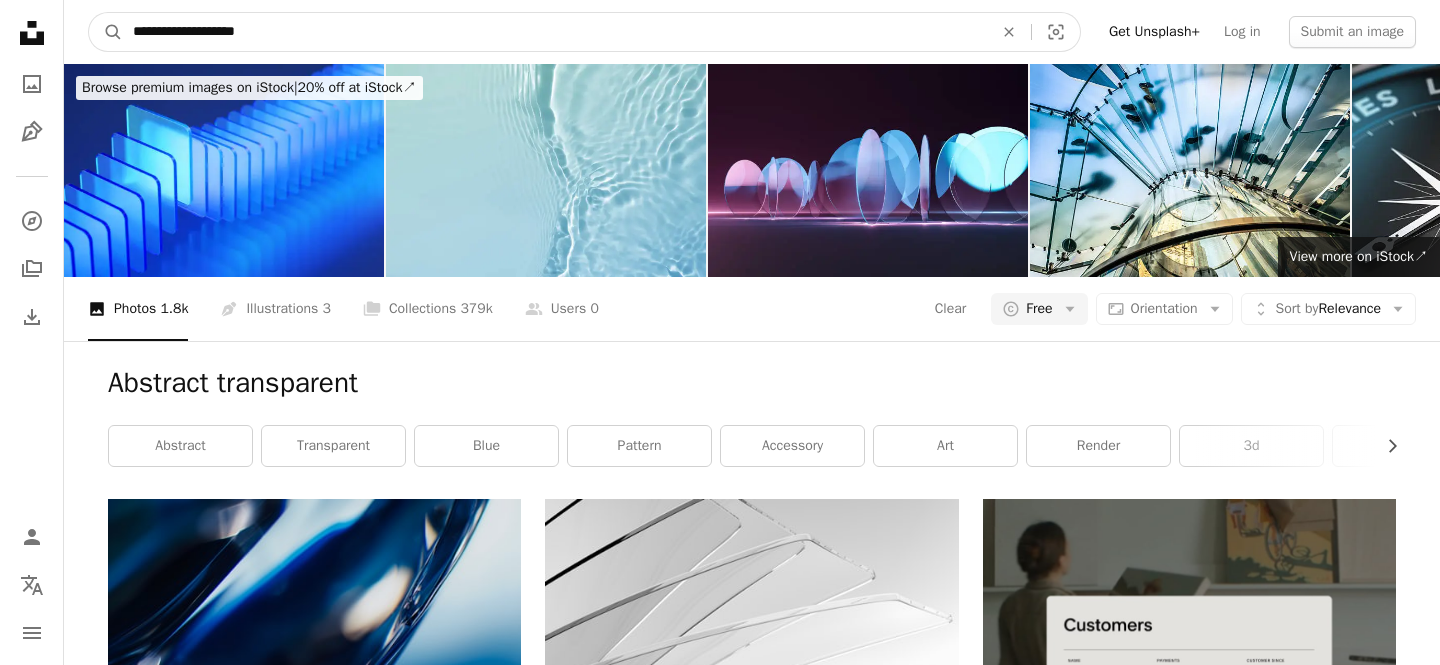 drag, startPoint x: 274, startPoint y: 31, endPoint x: 70, endPoint y: 29, distance: 204.0098 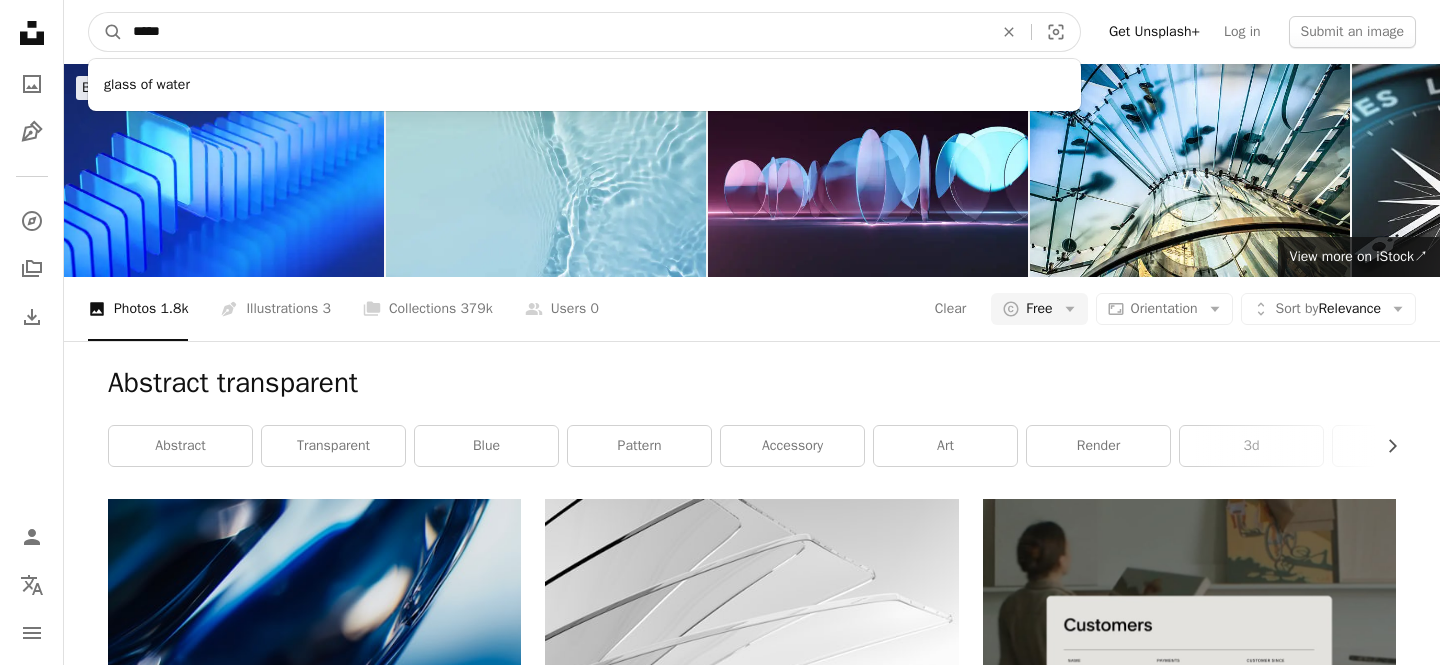 type on "*****" 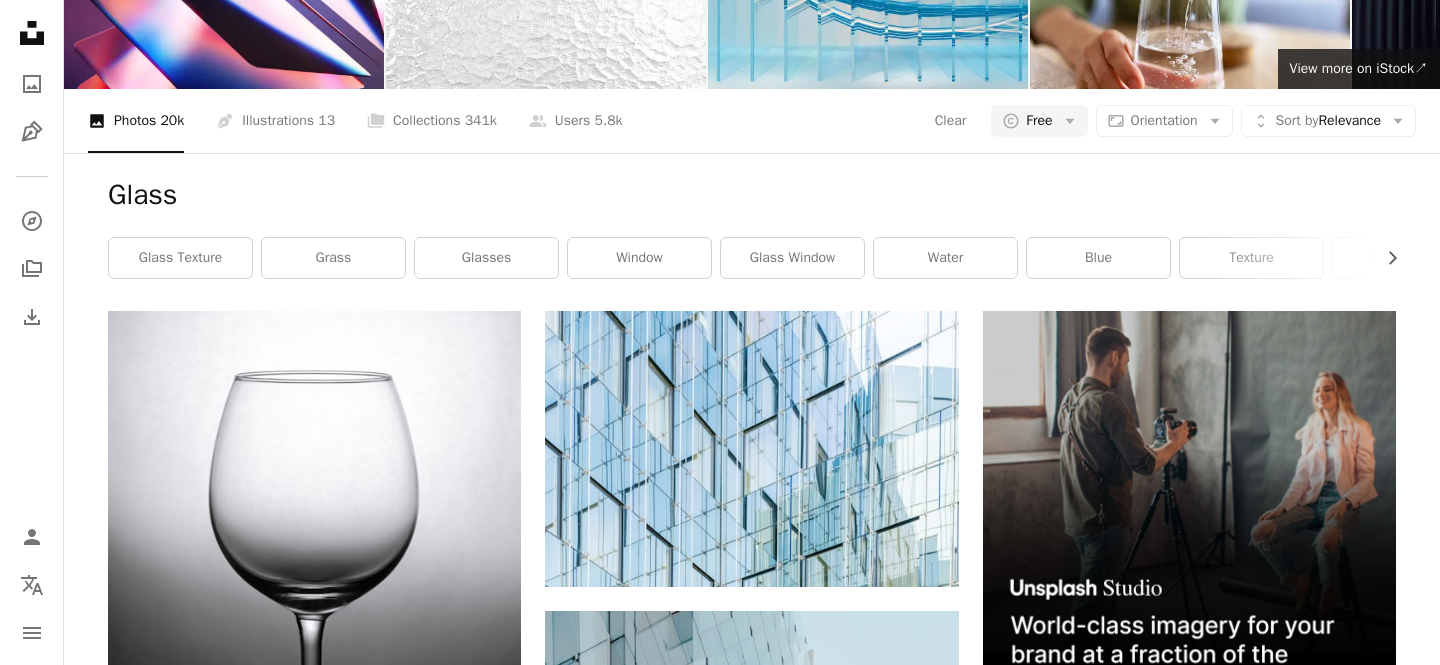 scroll, scrollTop: 186, scrollLeft: 0, axis: vertical 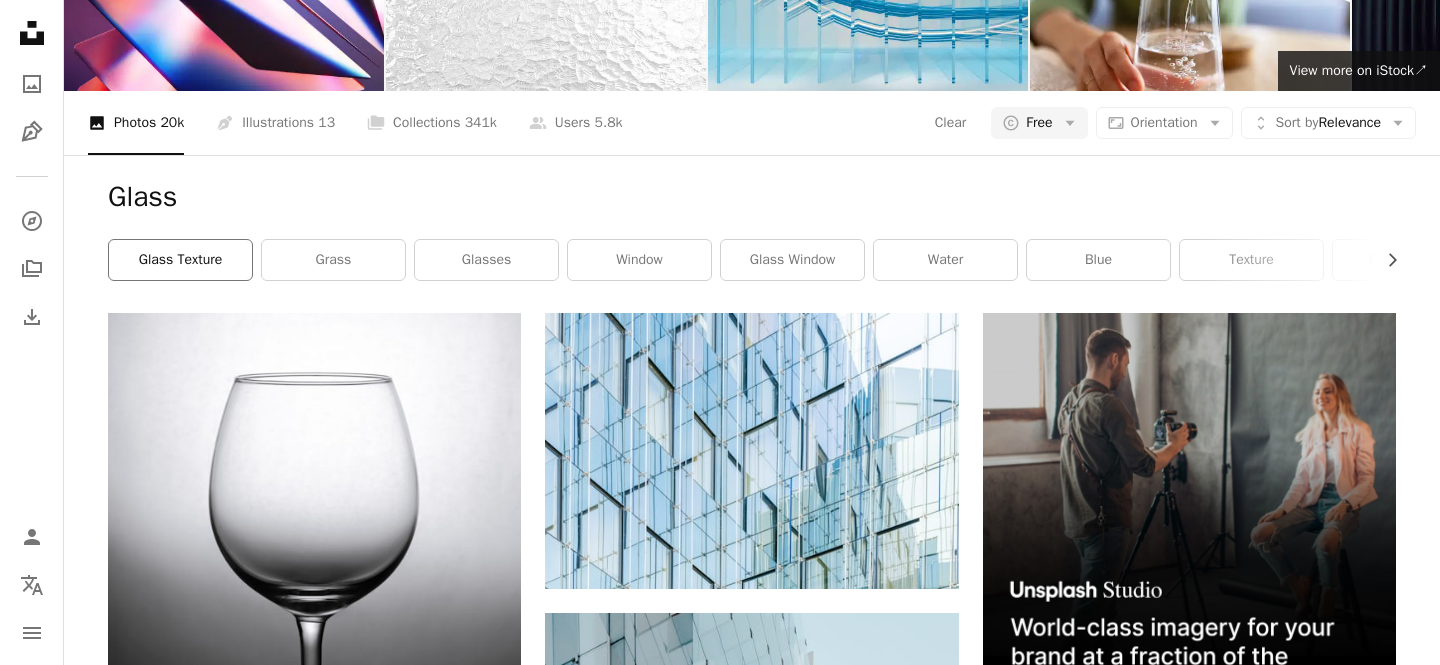 click on "glass texture" at bounding box center [180, 260] 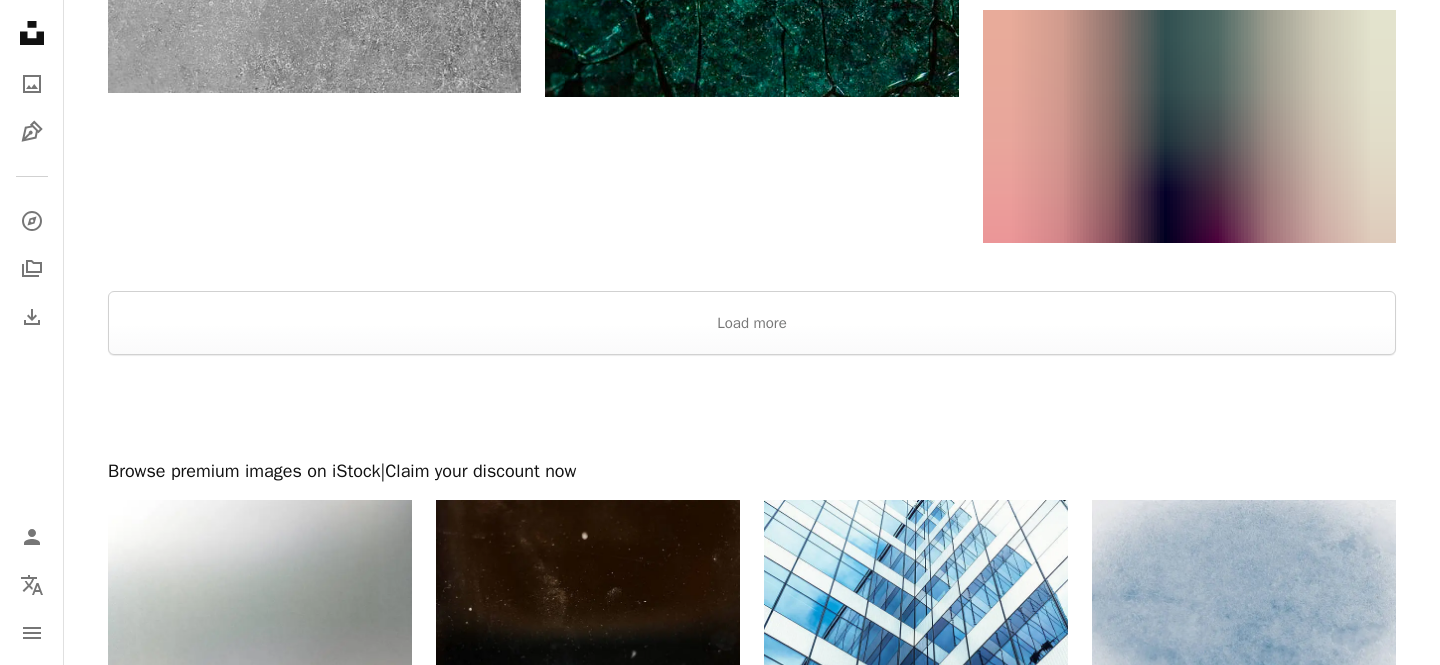 scroll, scrollTop: 4186, scrollLeft: 0, axis: vertical 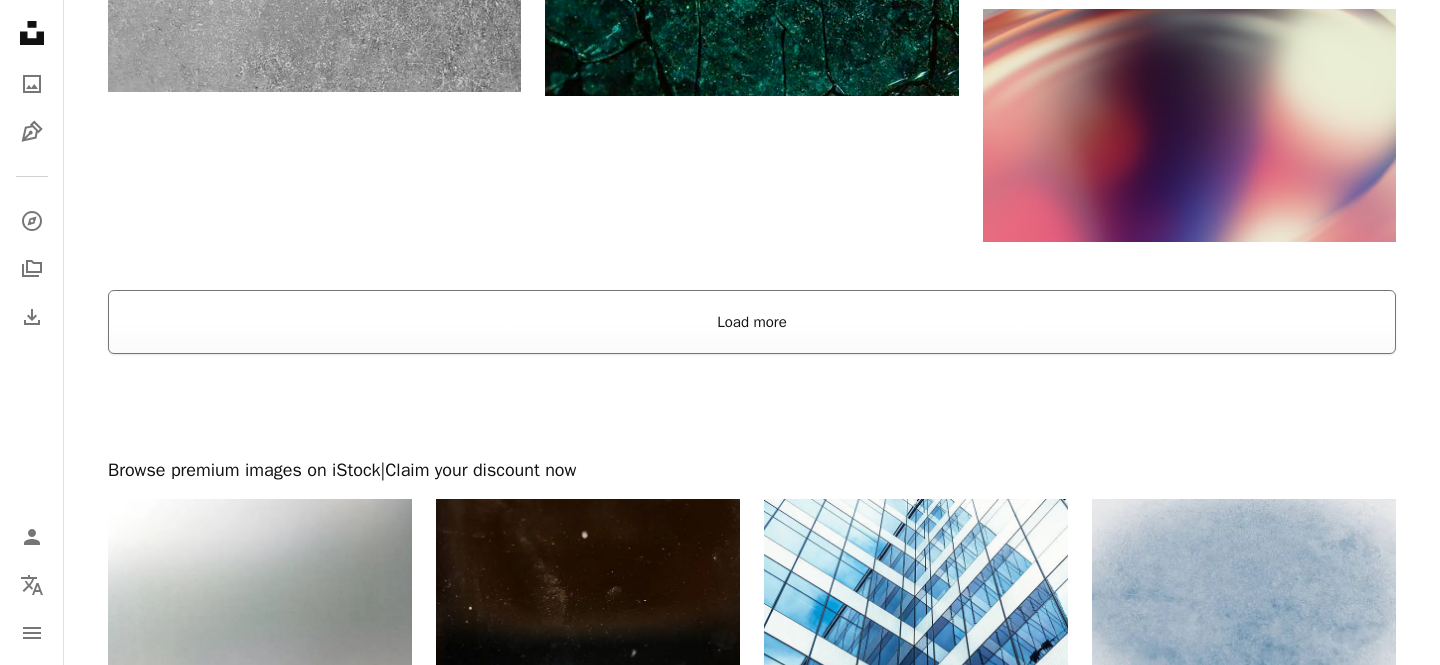 click on "Load more" at bounding box center (752, 322) 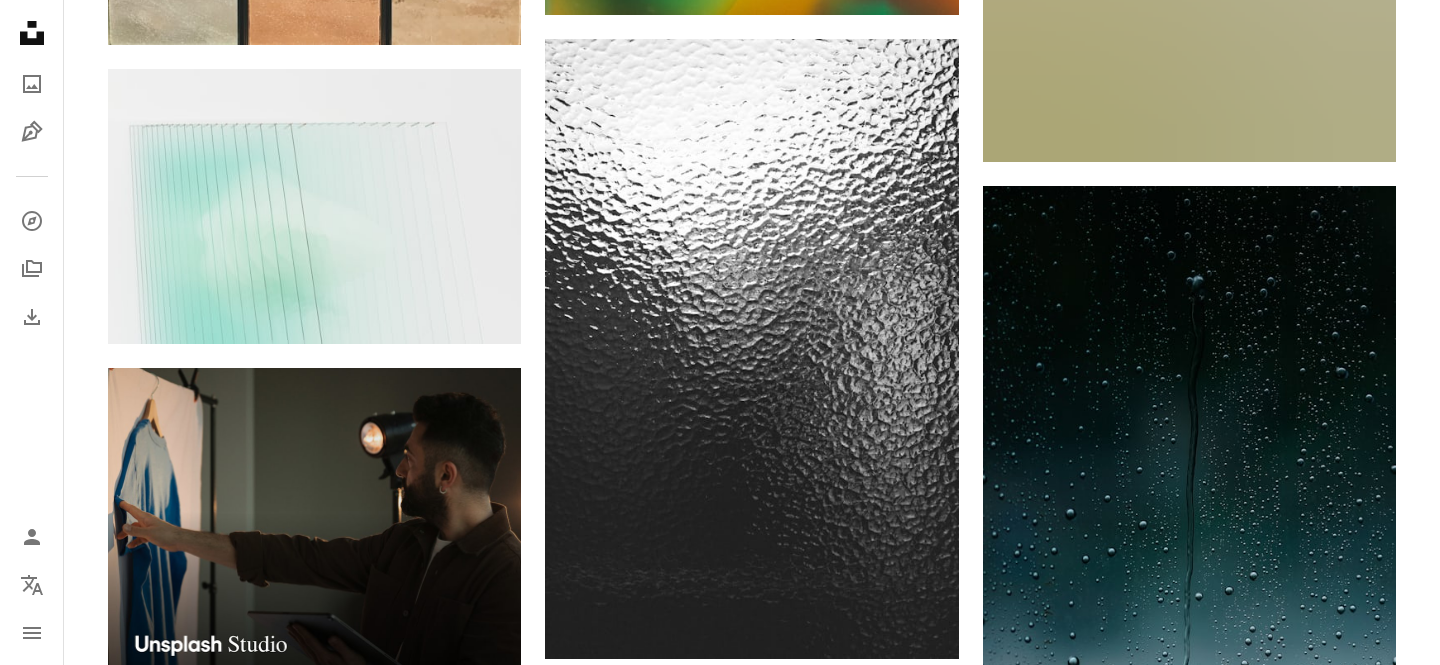 scroll, scrollTop: 5553, scrollLeft: 0, axis: vertical 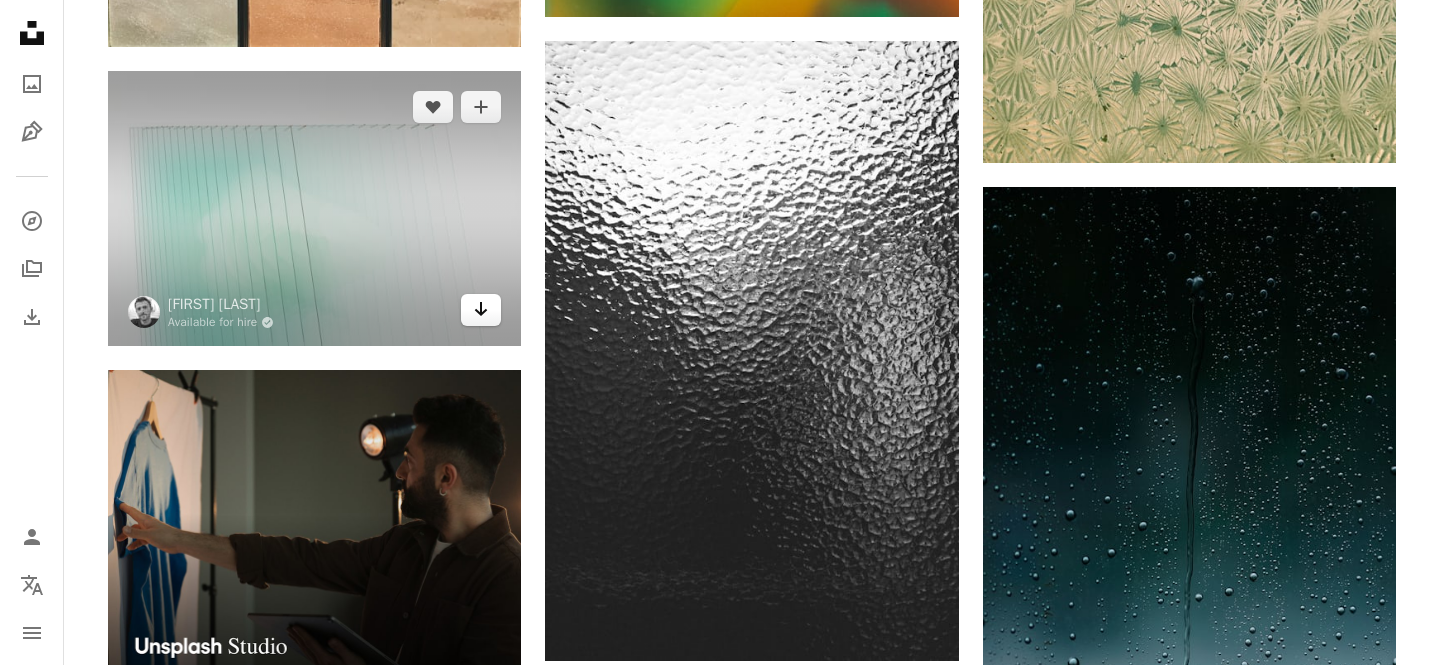 click on "Arrow pointing down" 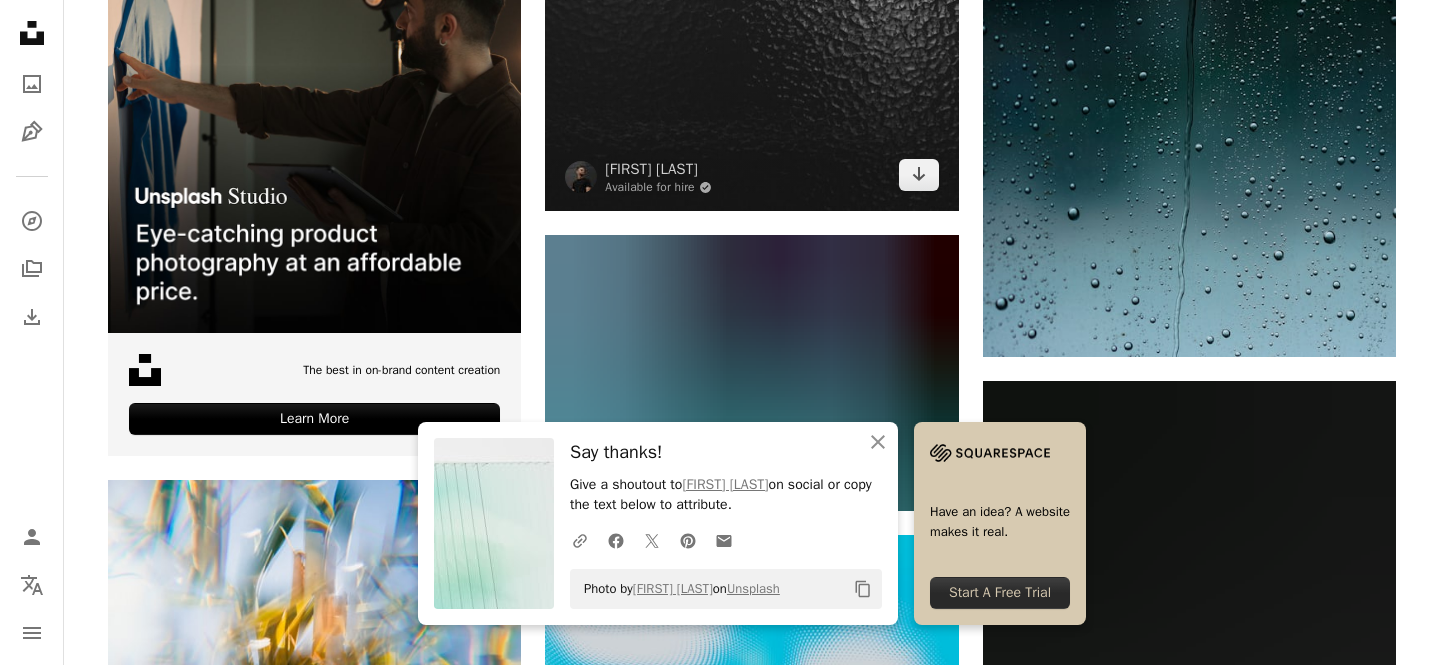 scroll, scrollTop: 6110, scrollLeft: 0, axis: vertical 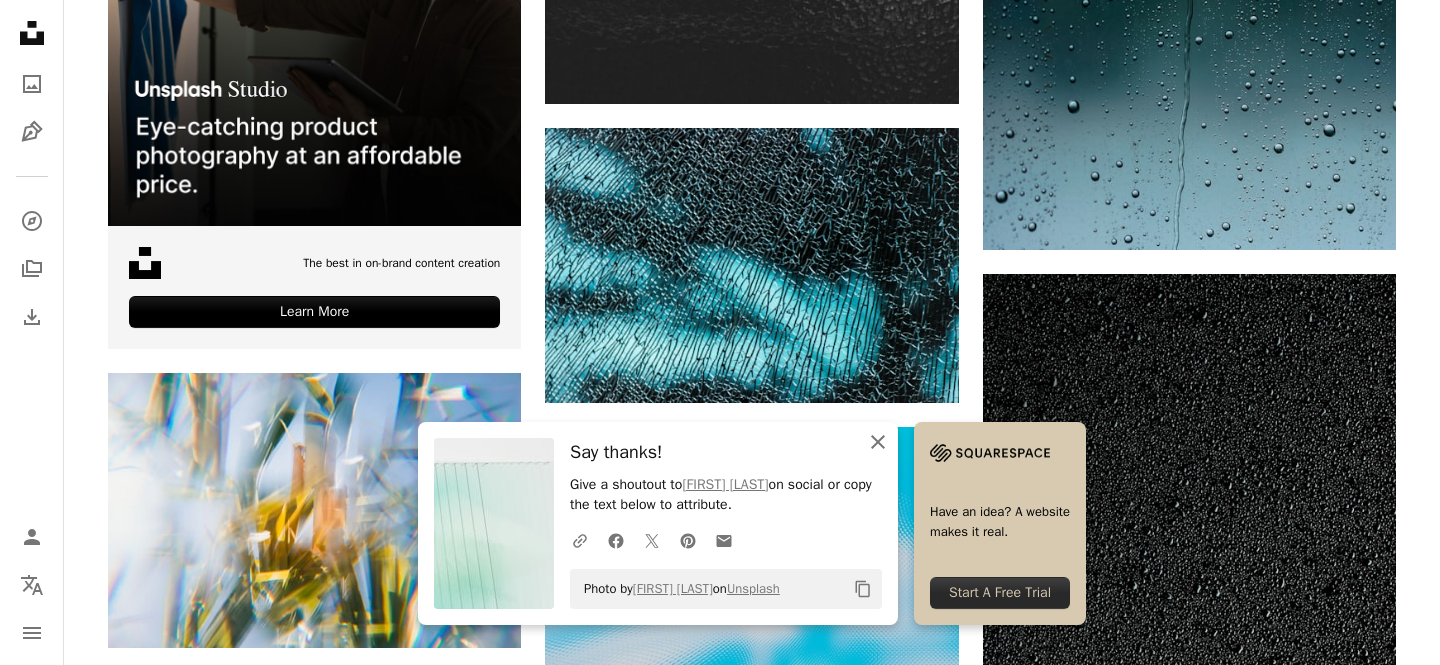 click on "An X shape" 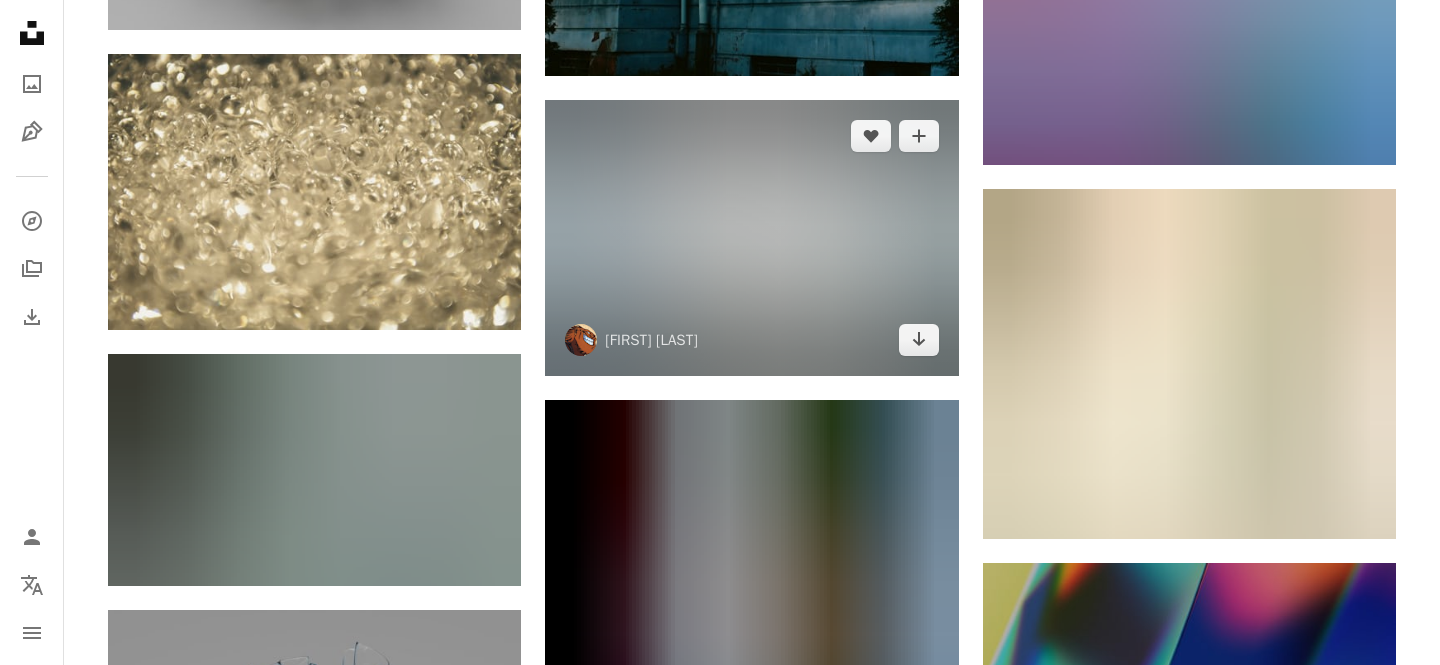 scroll, scrollTop: 28502, scrollLeft: 0, axis: vertical 